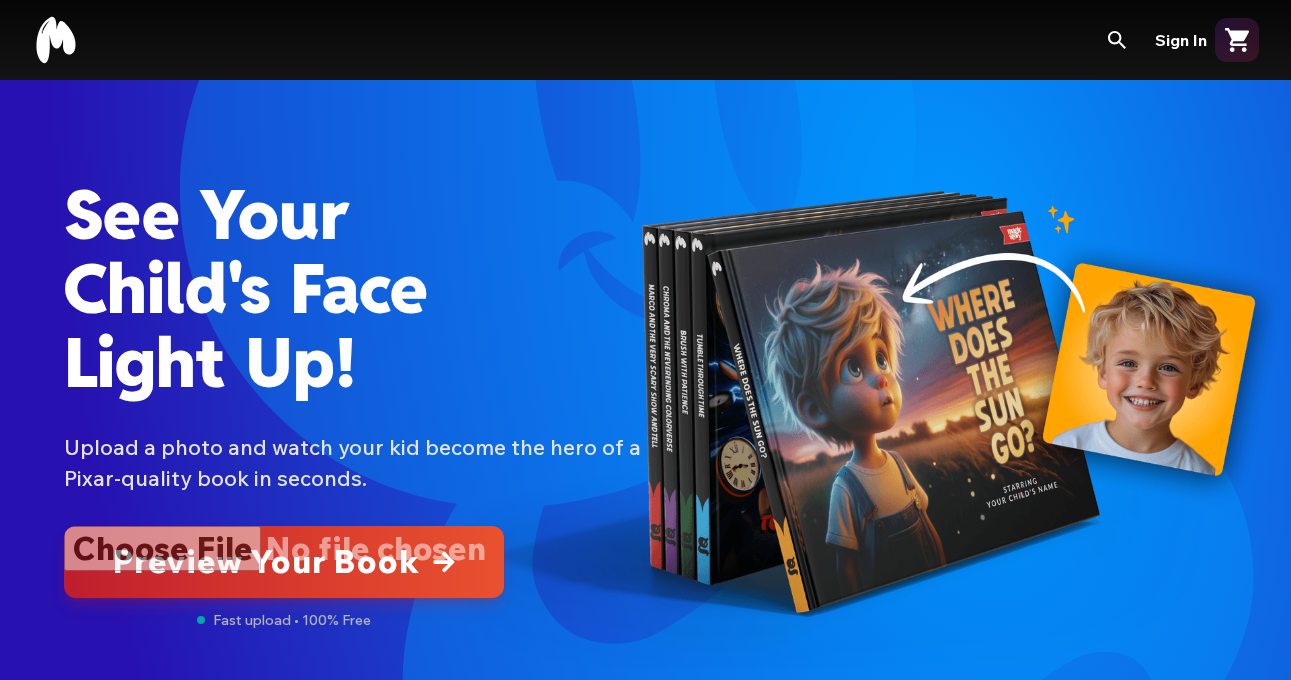 scroll, scrollTop: 0, scrollLeft: 0, axis: both 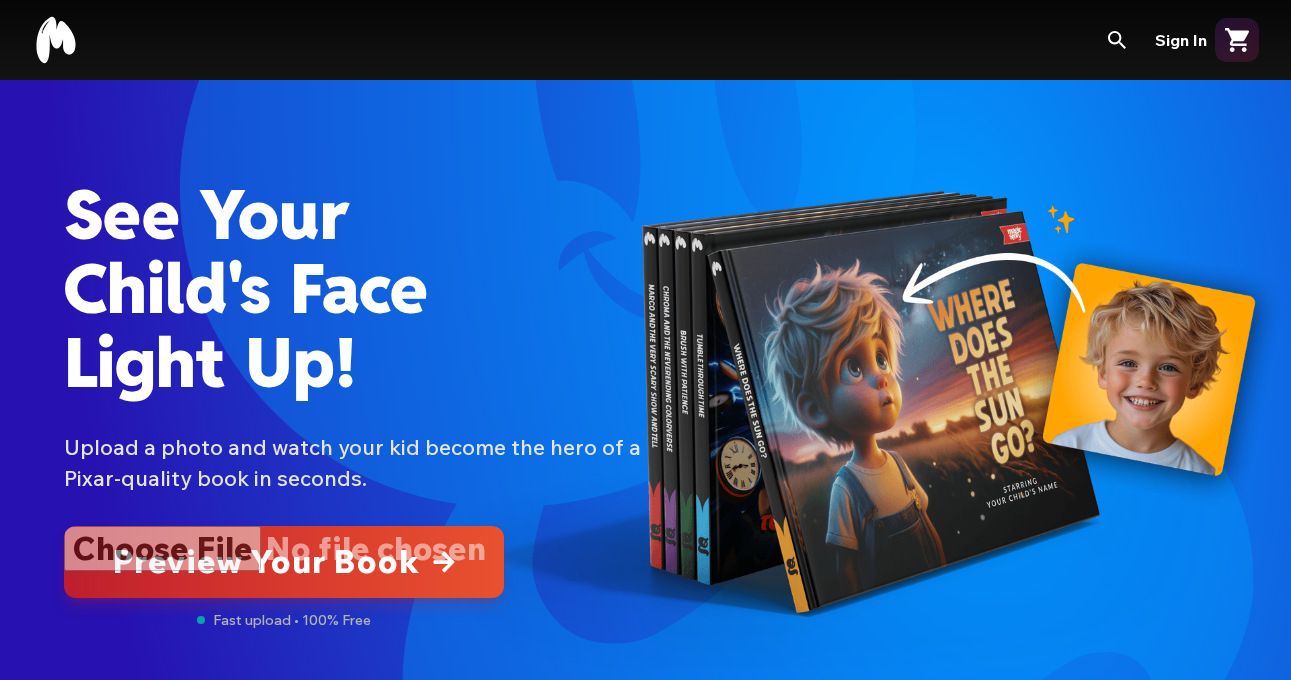 click at bounding box center (284, 562) 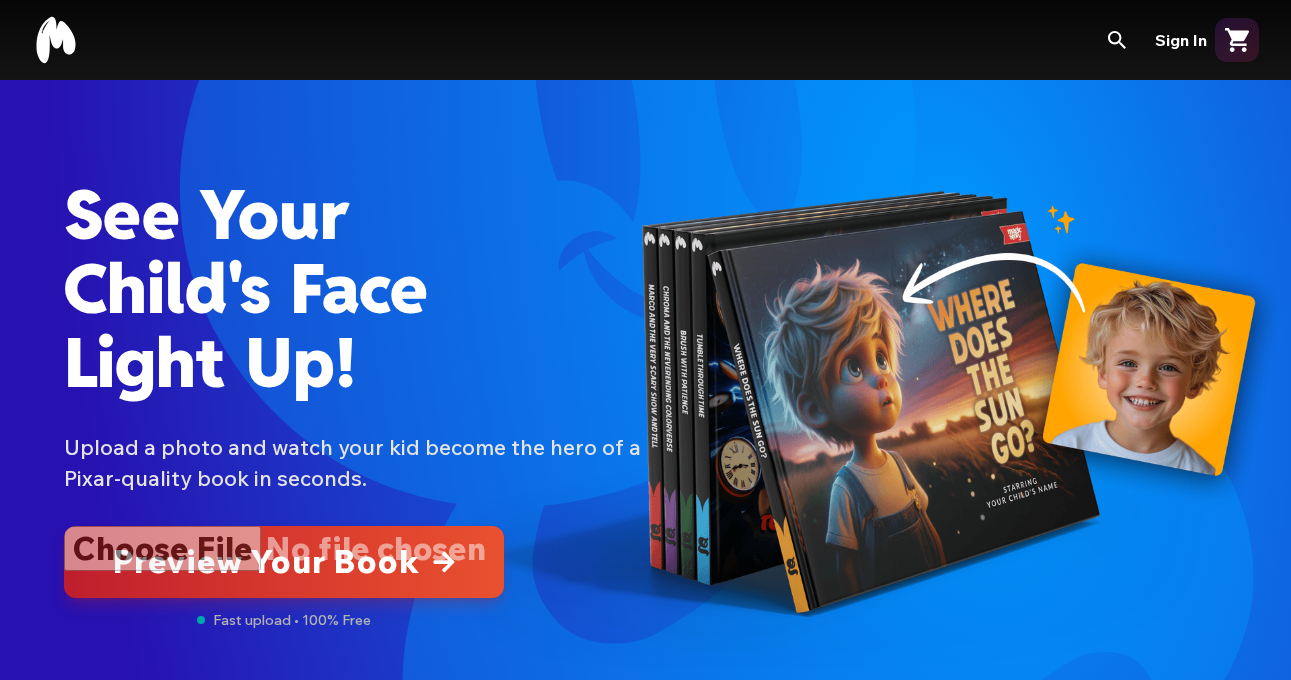 type on "**********" 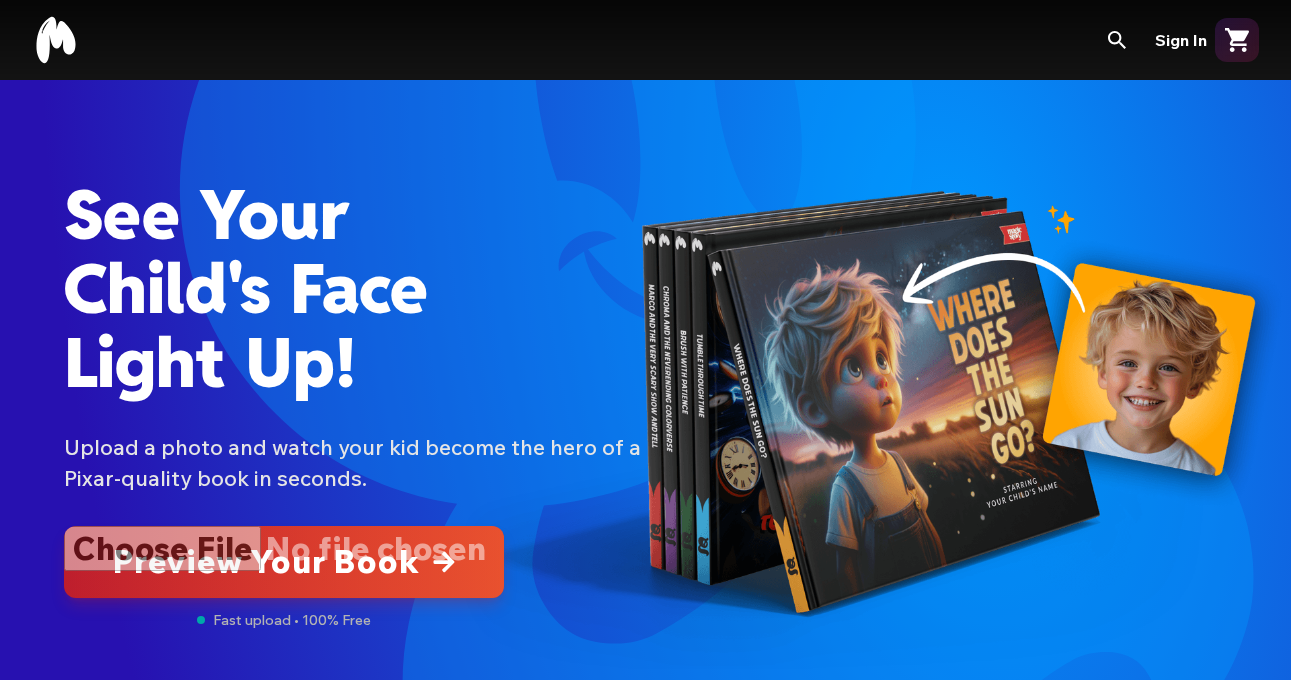 type 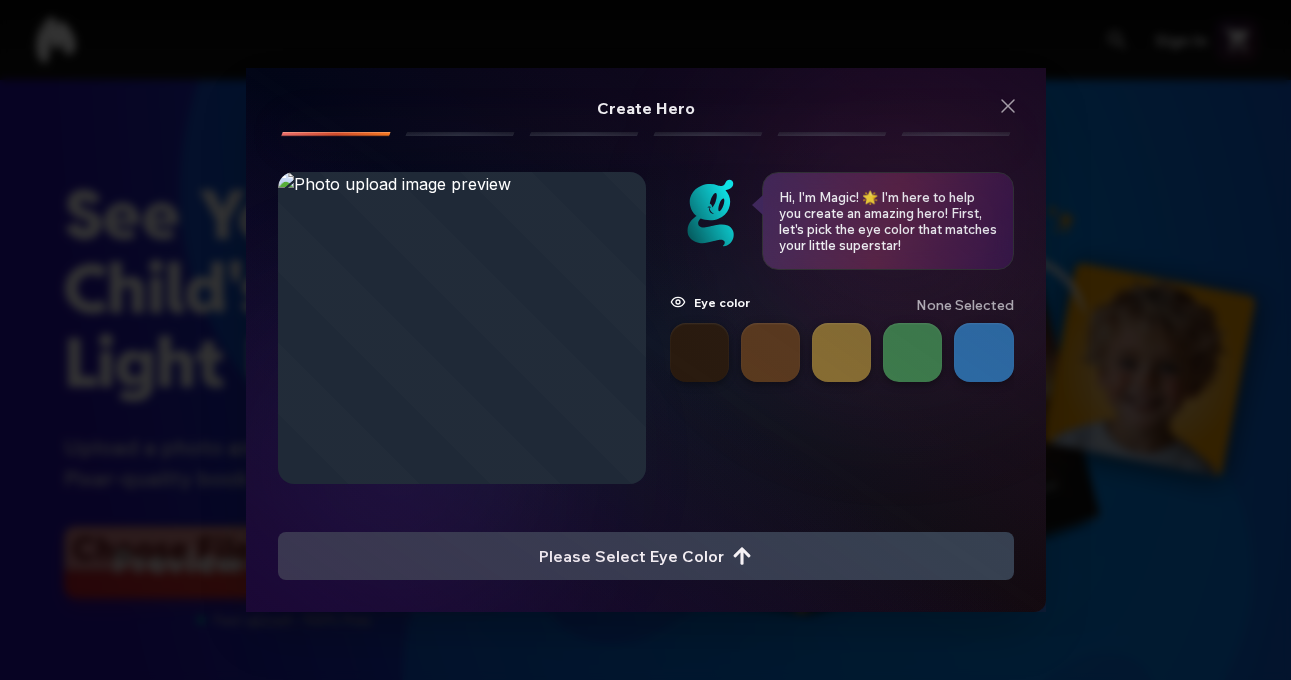 click at bounding box center [699, 352] 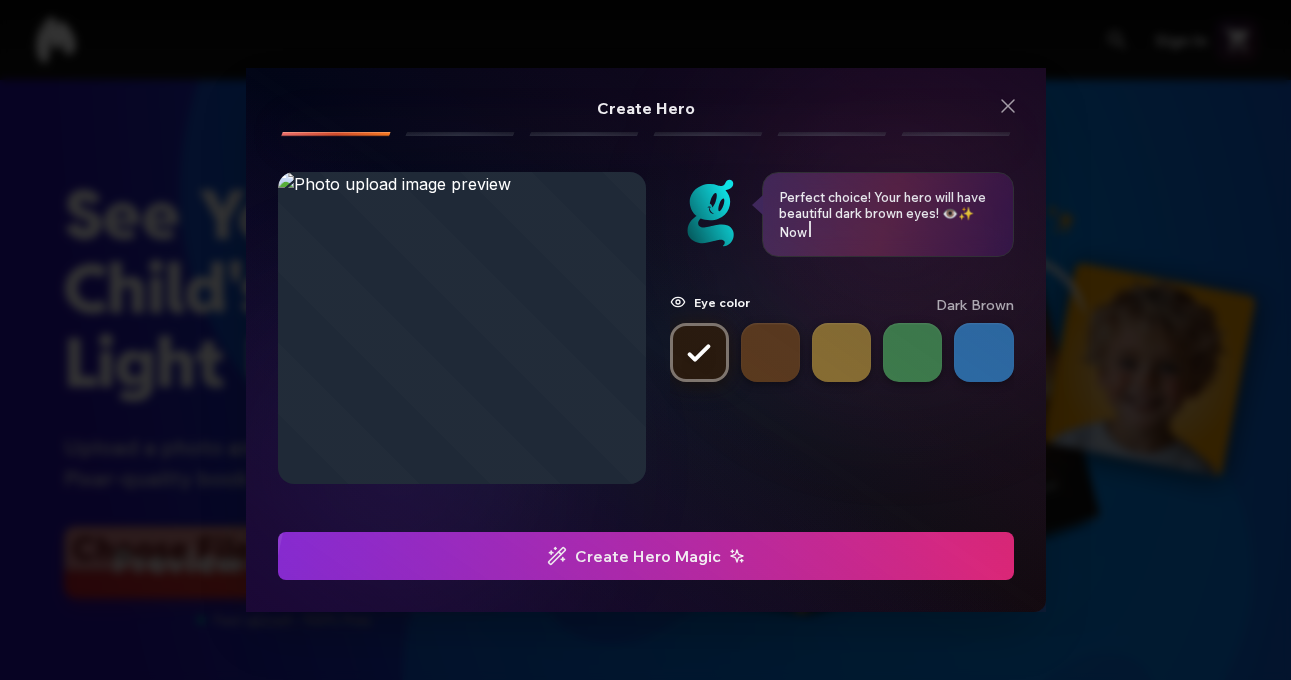 click at bounding box center (645, 556) 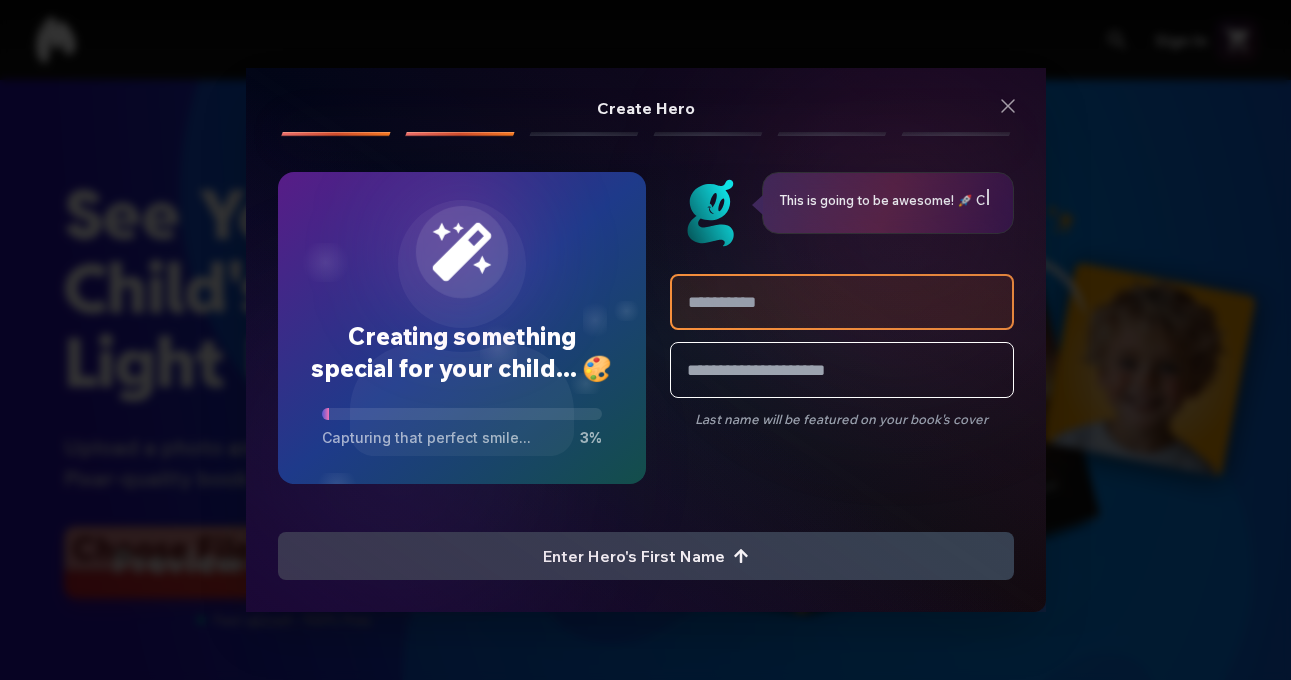 click at bounding box center [842, 302] 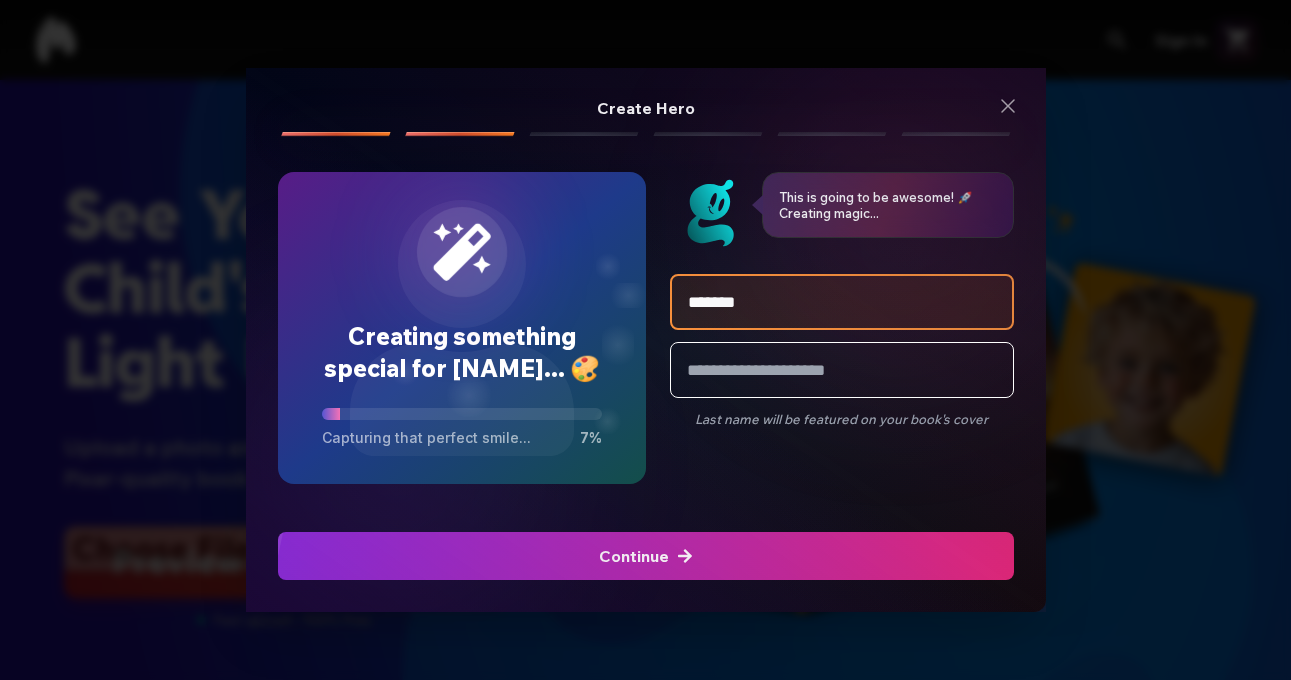 type on "*******" 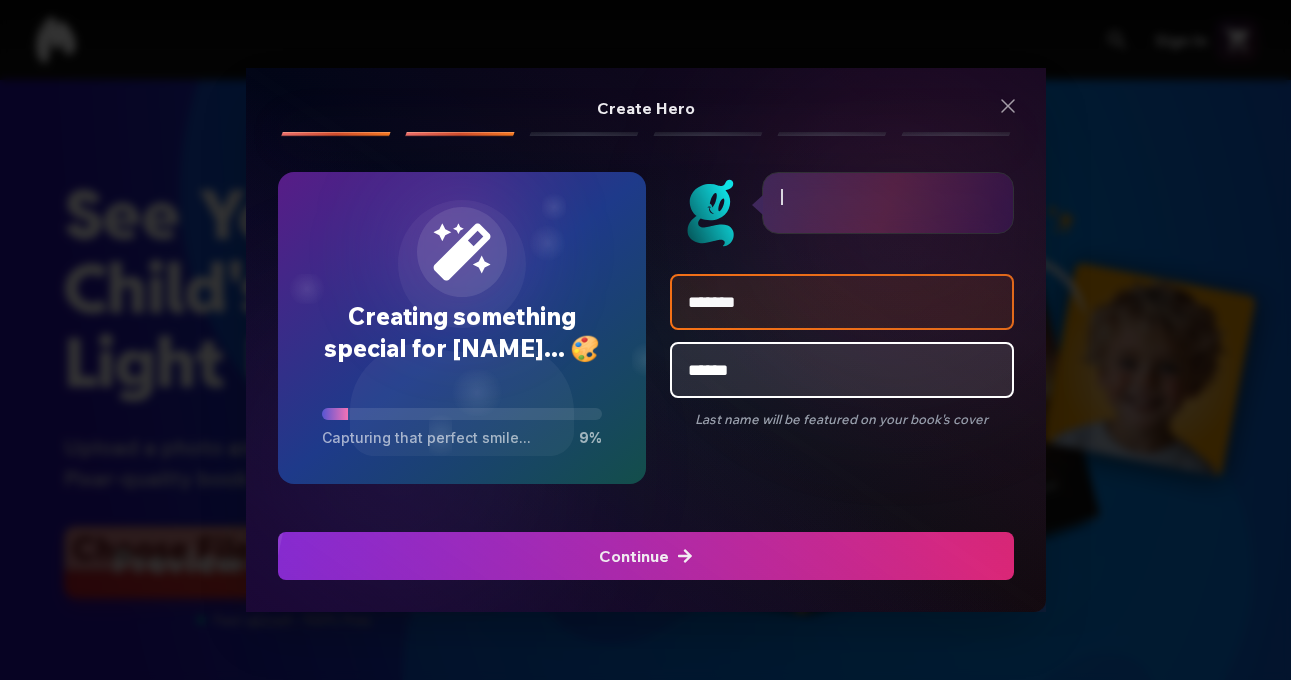 type on "******" 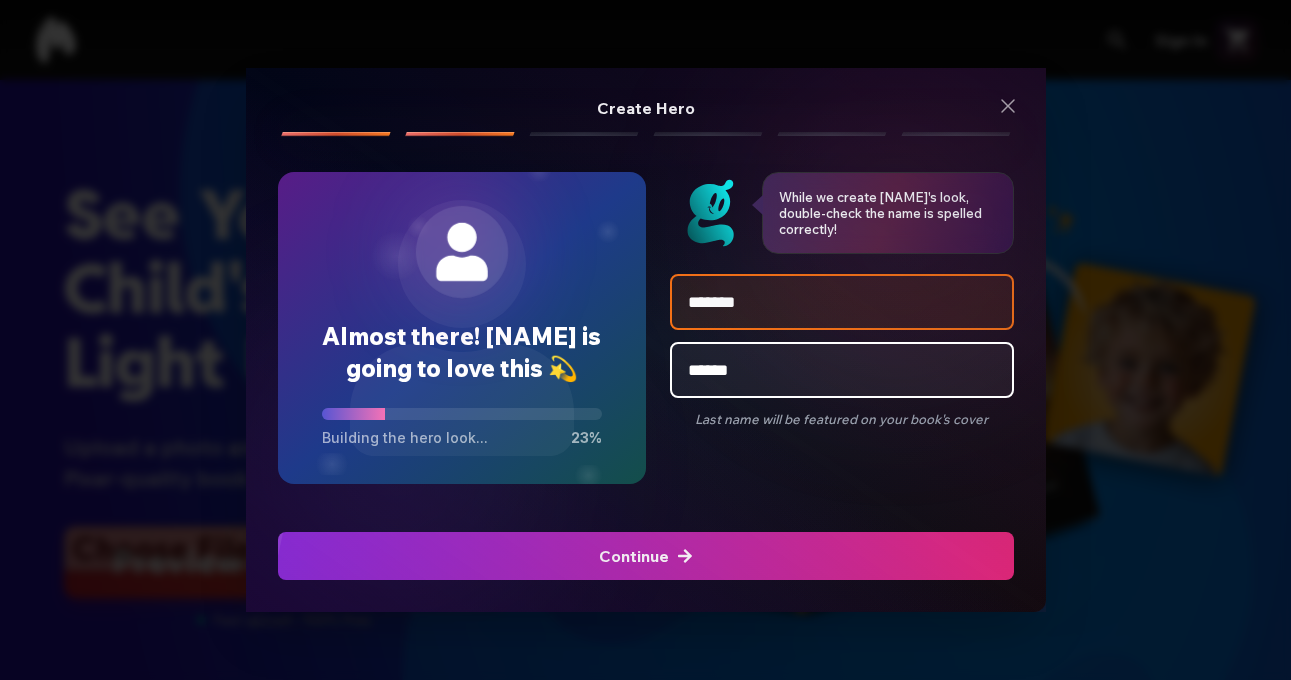 click at bounding box center (645, 556) 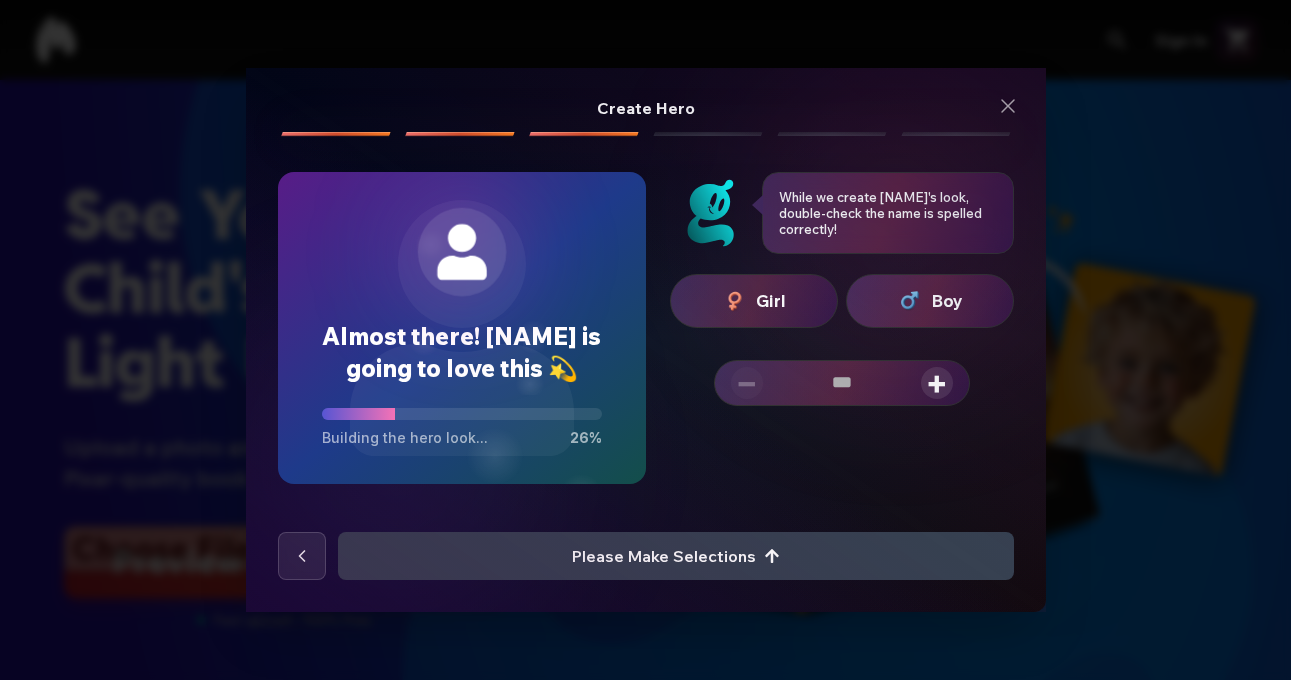 click at bounding box center (910, 301) 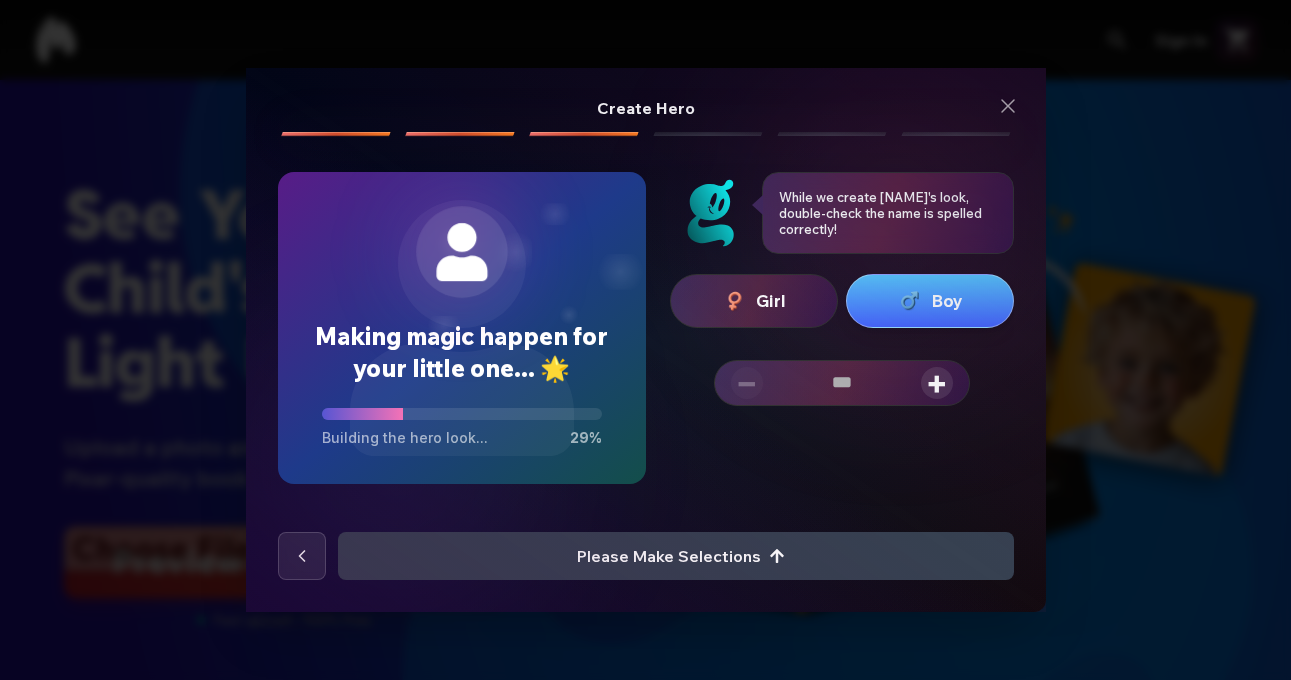 click on "+" at bounding box center [937, 383] 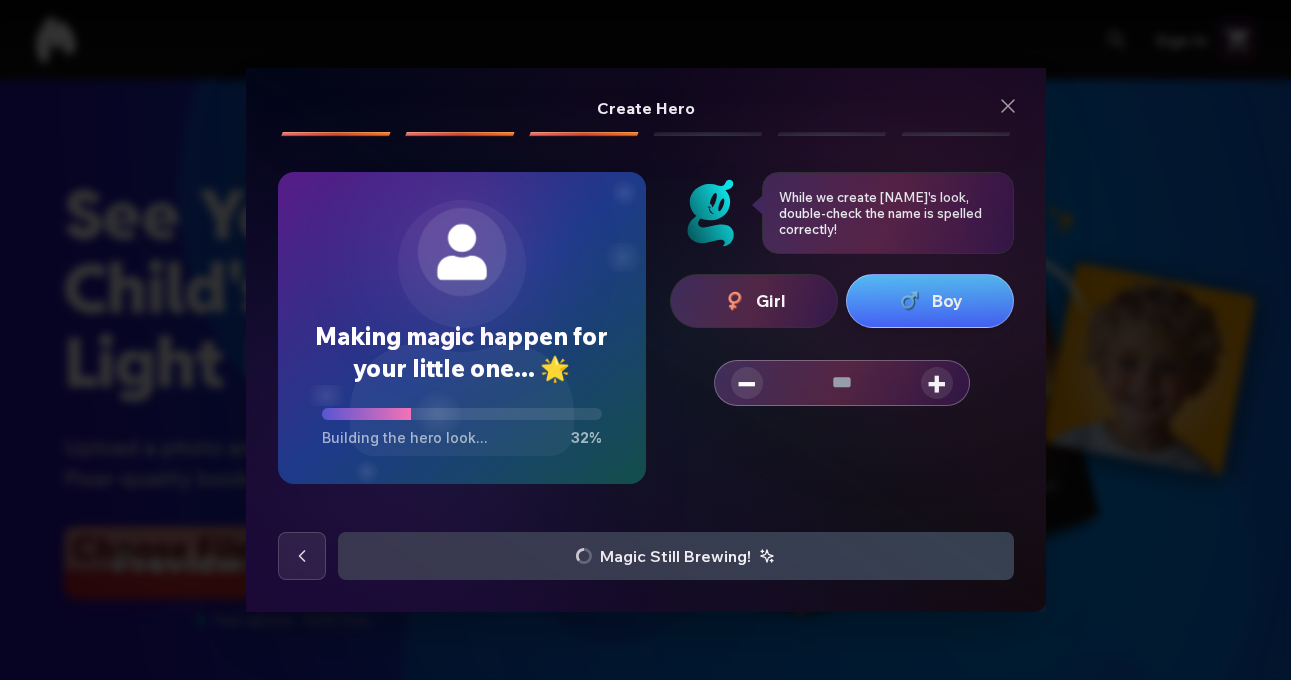 drag, startPoint x: 886, startPoint y: 395, endPoint x: 840, endPoint y: 395, distance: 46 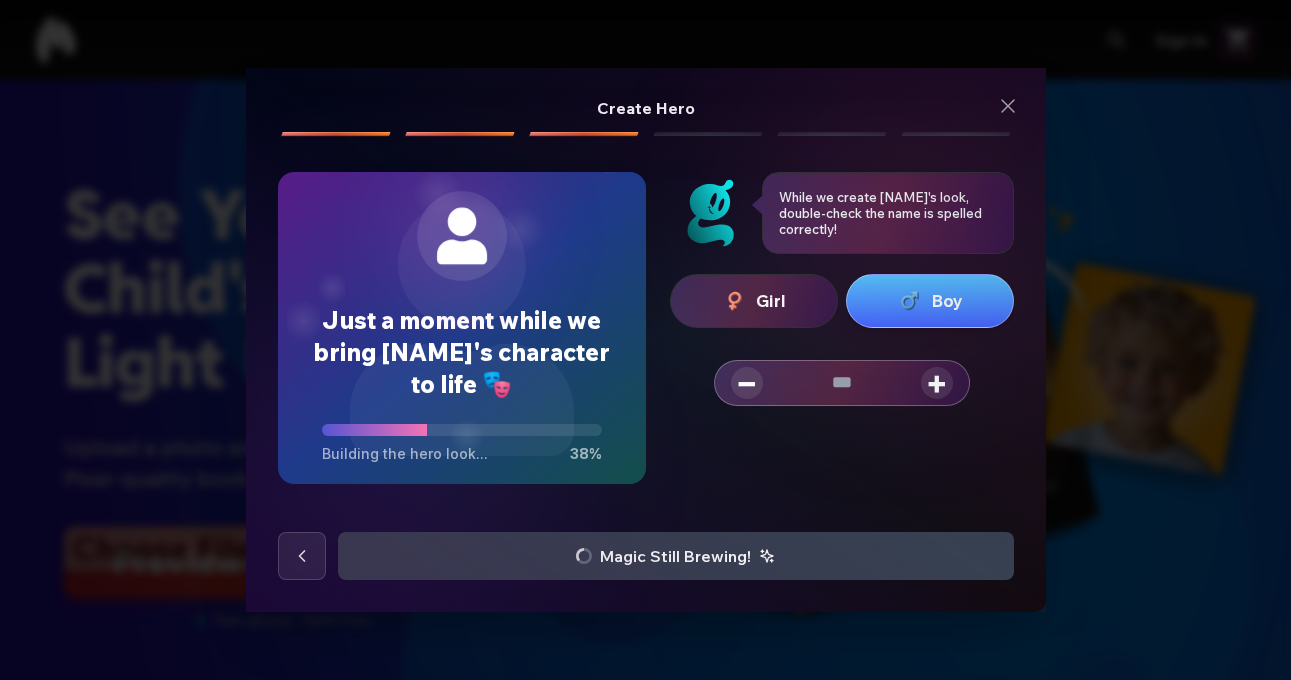 type on "*" 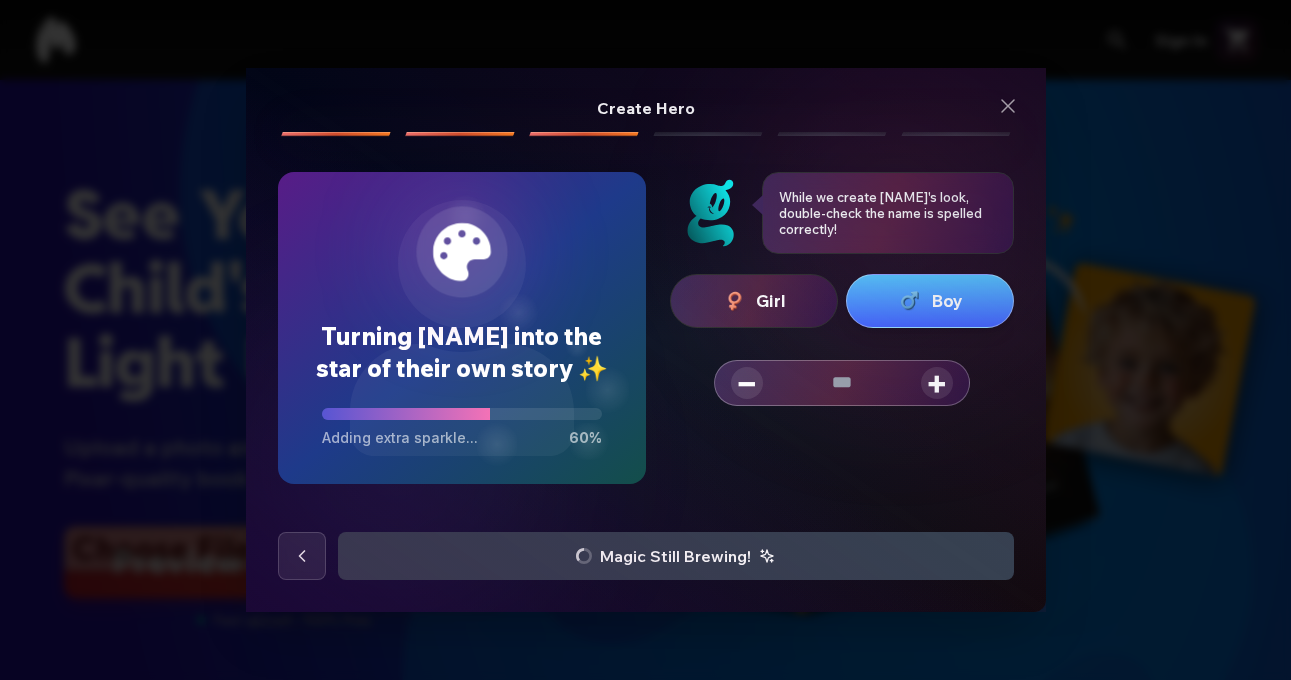 click on "Girl Boy − ** +" at bounding box center [842, 395] 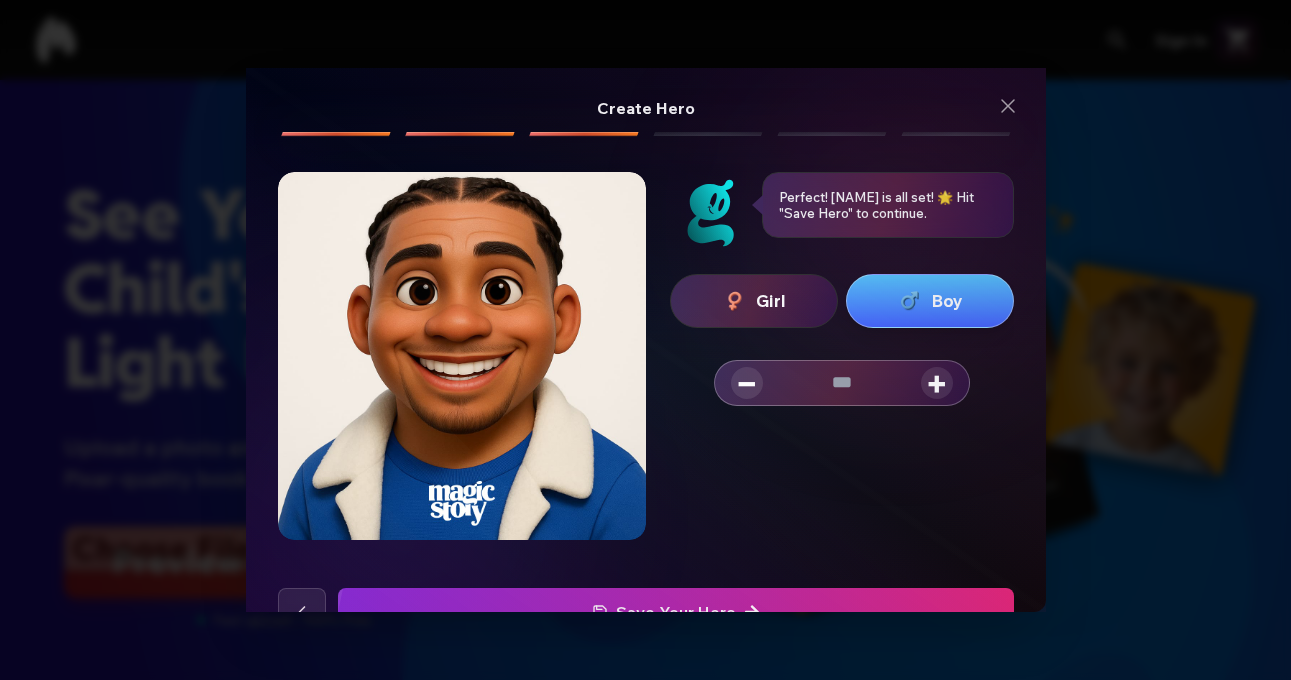 click on "−" at bounding box center (747, 383) 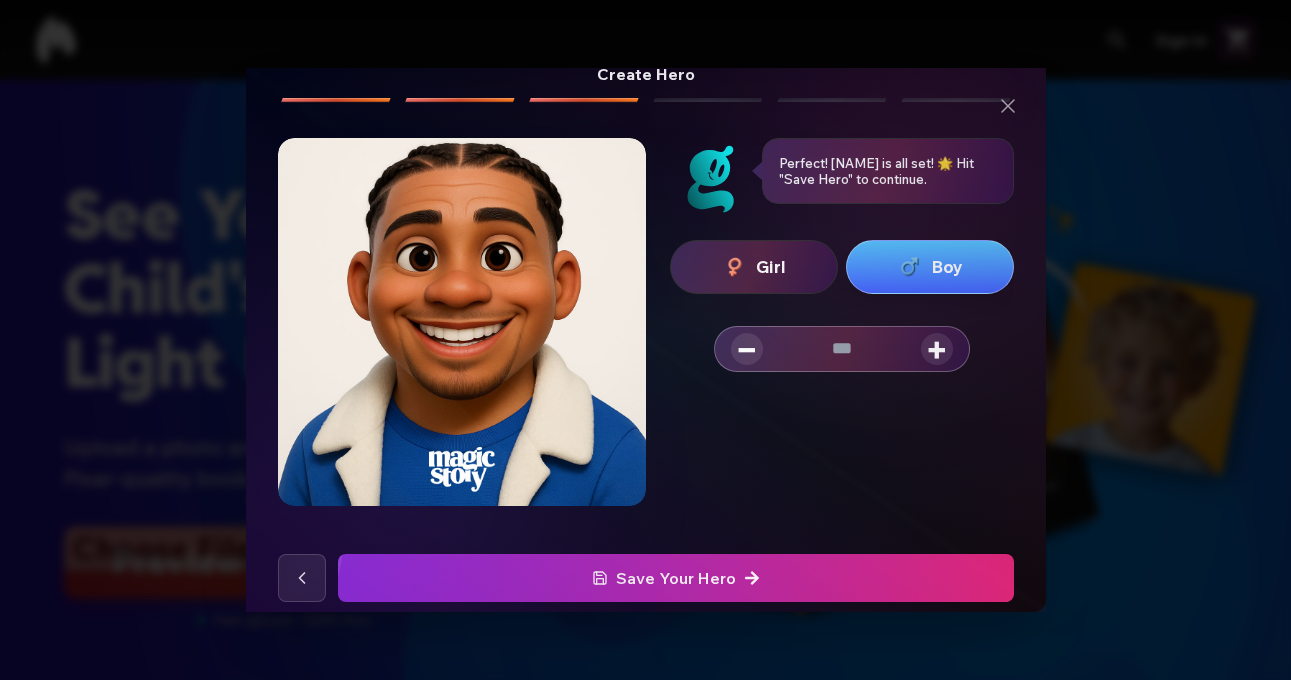 scroll, scrollTop: 35, scrollLeft: 0, axis: vertical 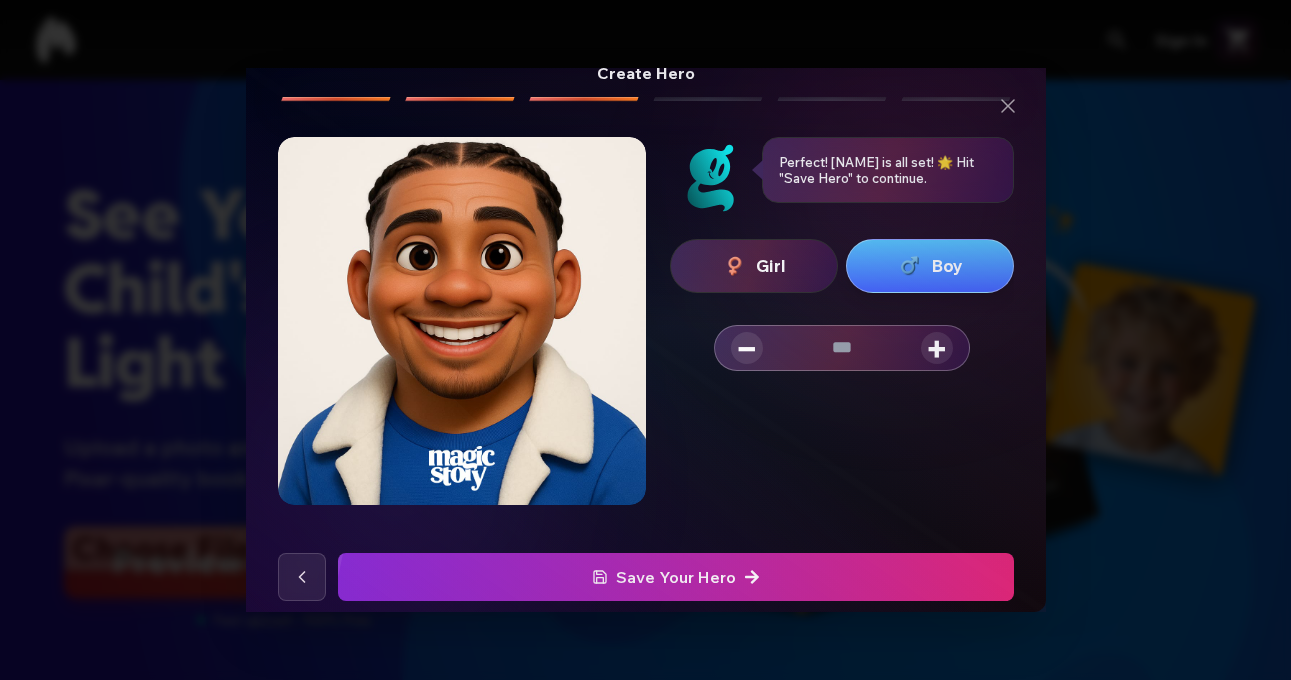 click on "+" at bounding box center [937, 348] 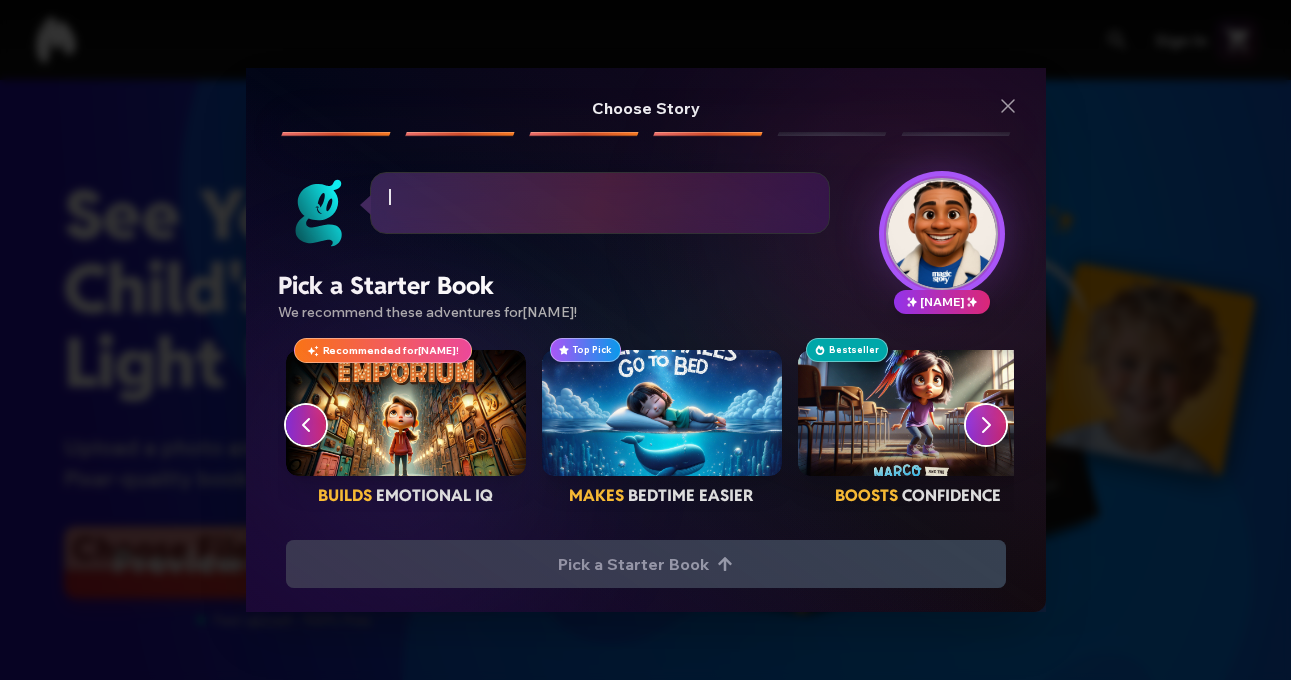 scroll, scrollTop: 0, scrollLeft: 0, axis: both 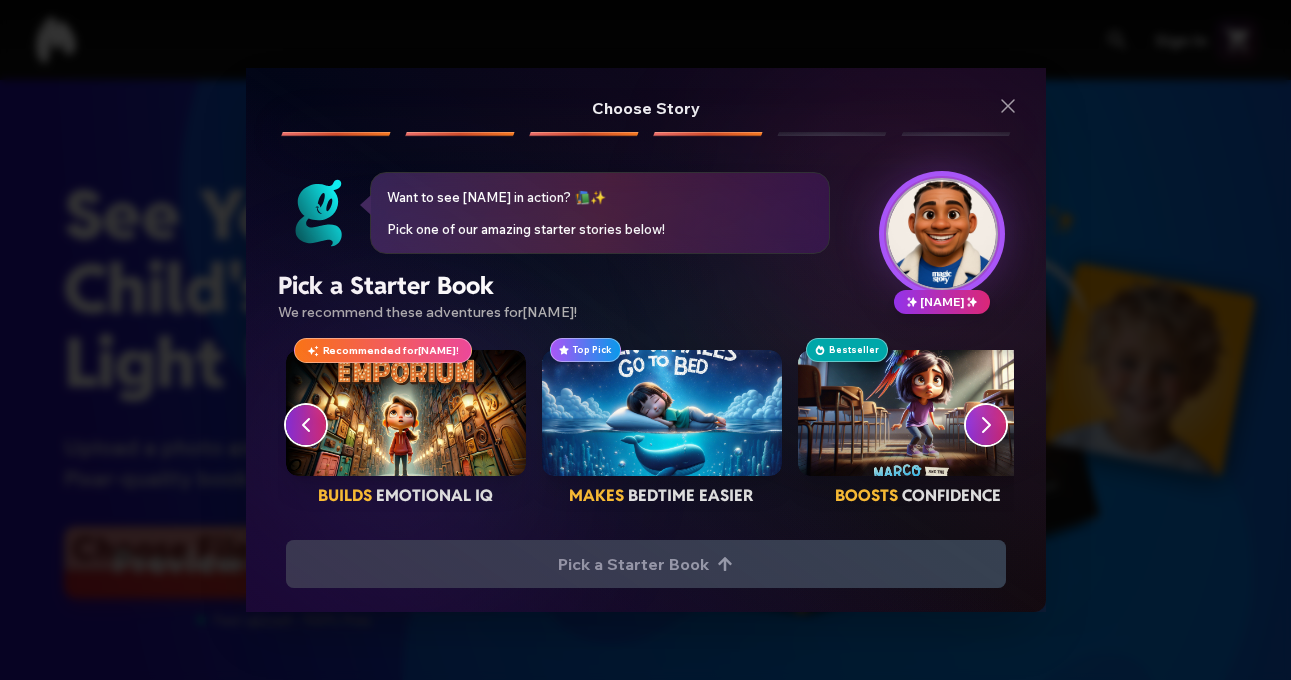 click at bounding box center (406, 413) 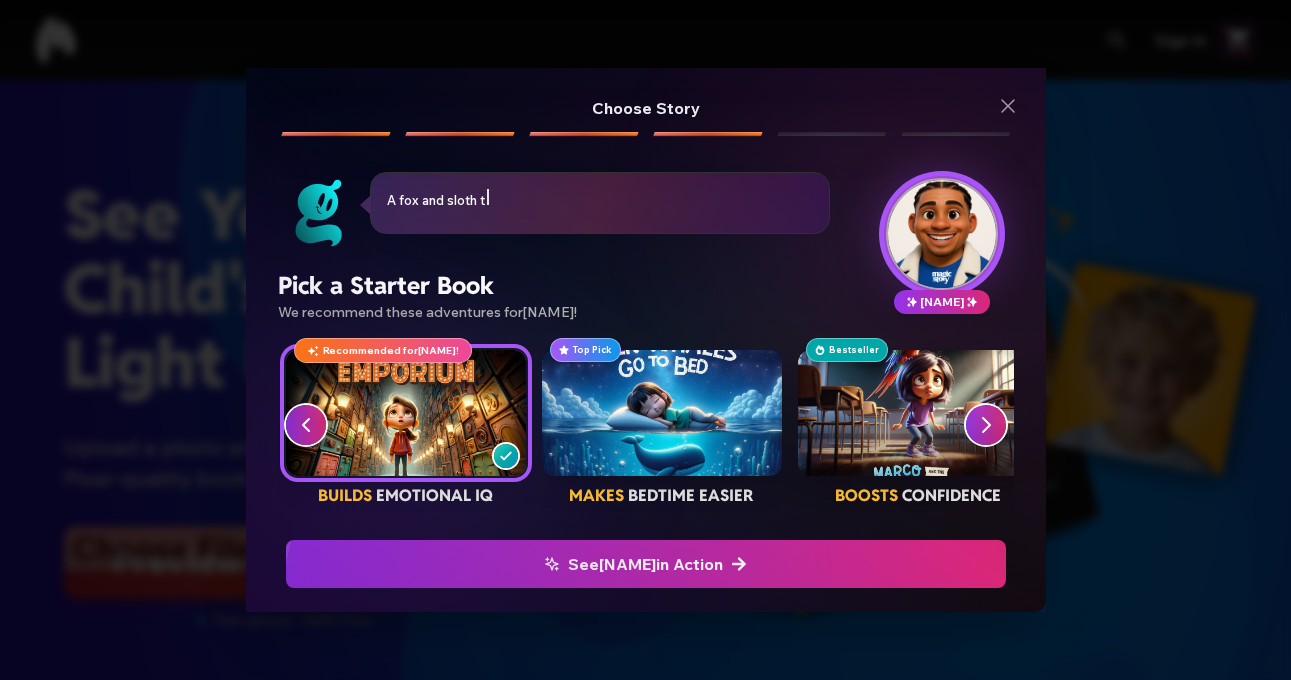 click at bounding box center (-795, 564) 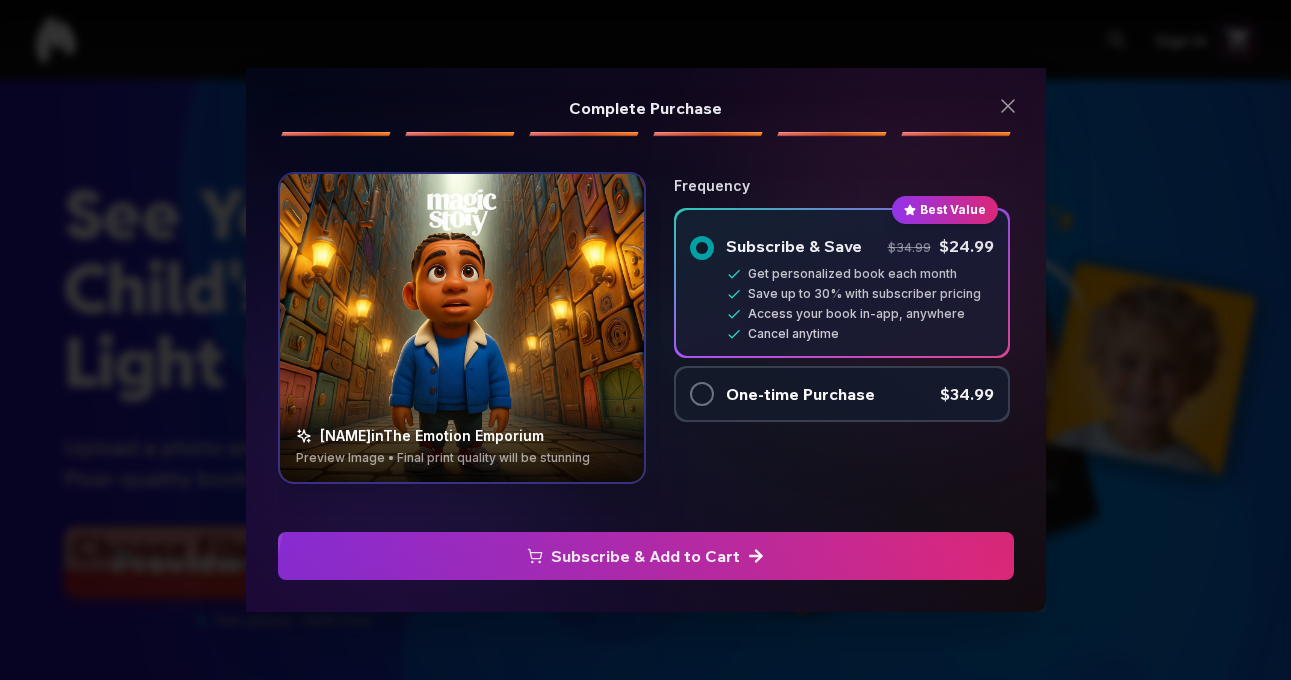 click on "[NAME]  in  The Emotion Emporium Preview Image • Final print quality will be stunning" at bounding box center (462, 438) 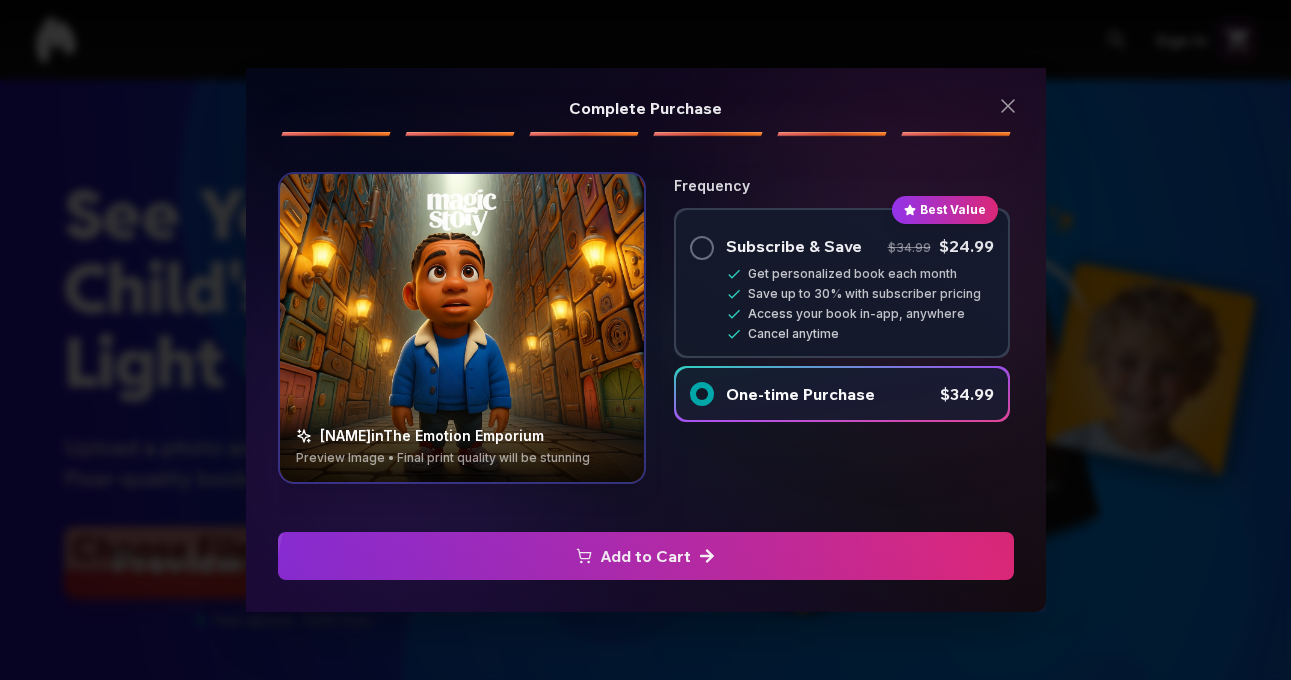 click at bounding box center (-827, 556) 